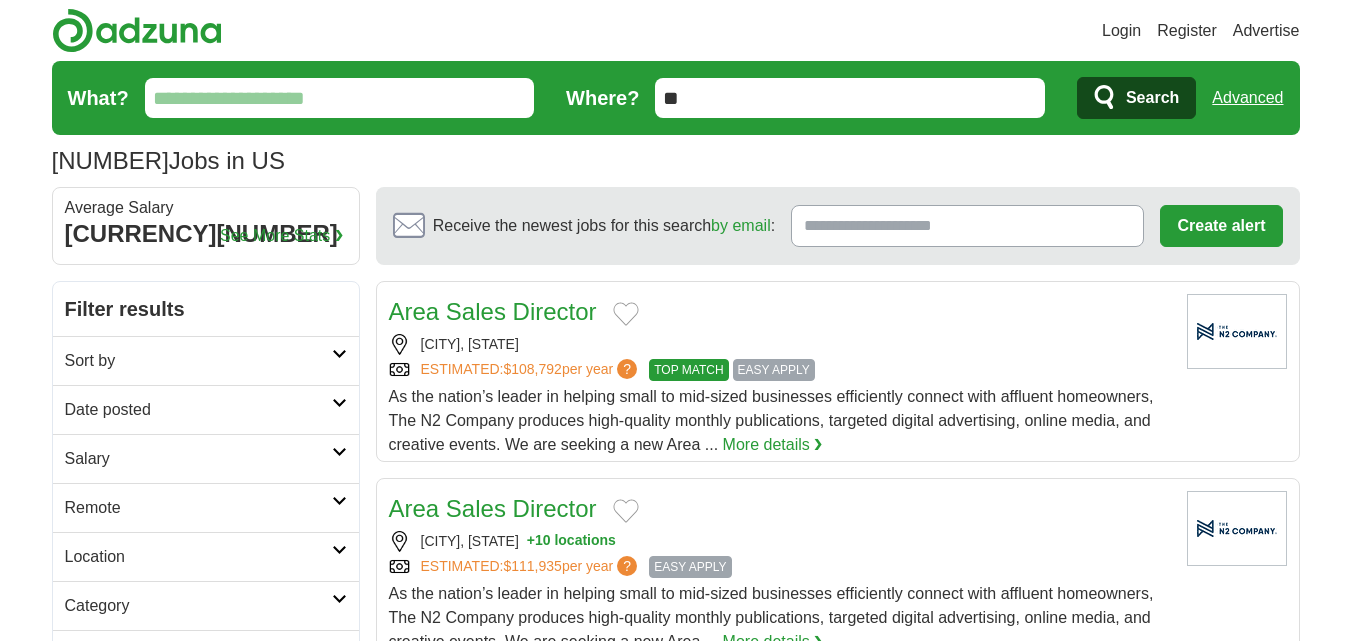 scroll, scrollTop: 0, scrollLeft: 0, axis: both 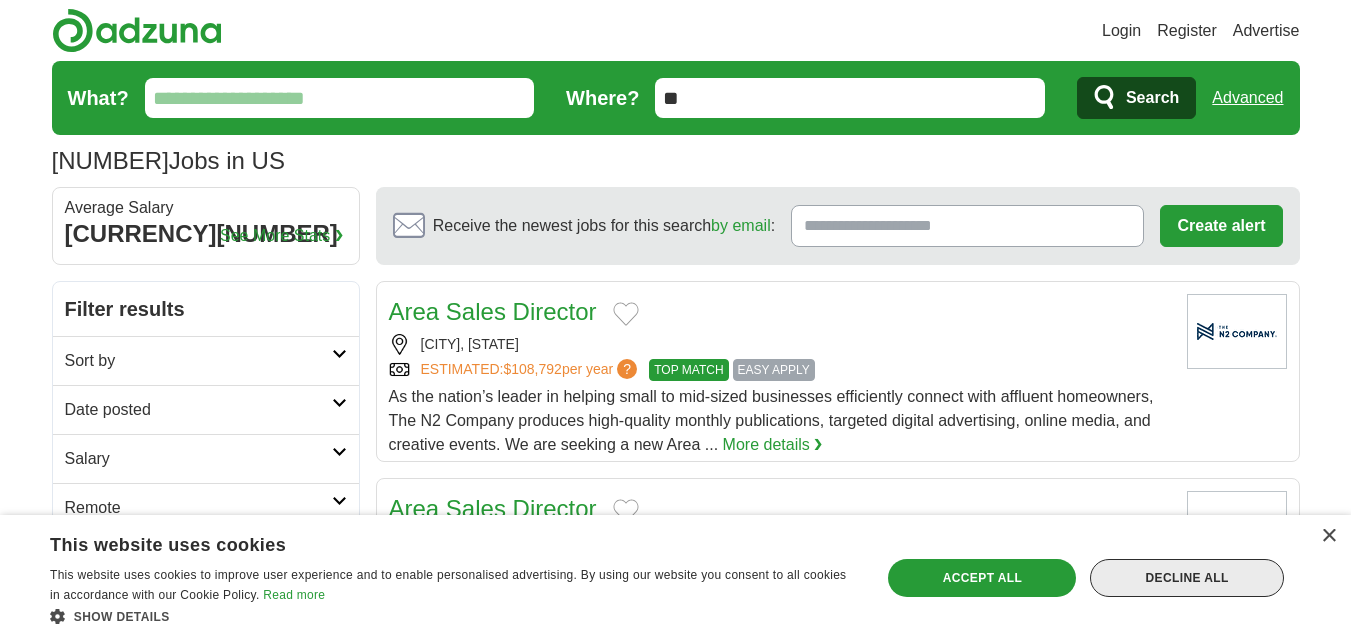 click on "Decline all" at bounding box center (1187, 578) 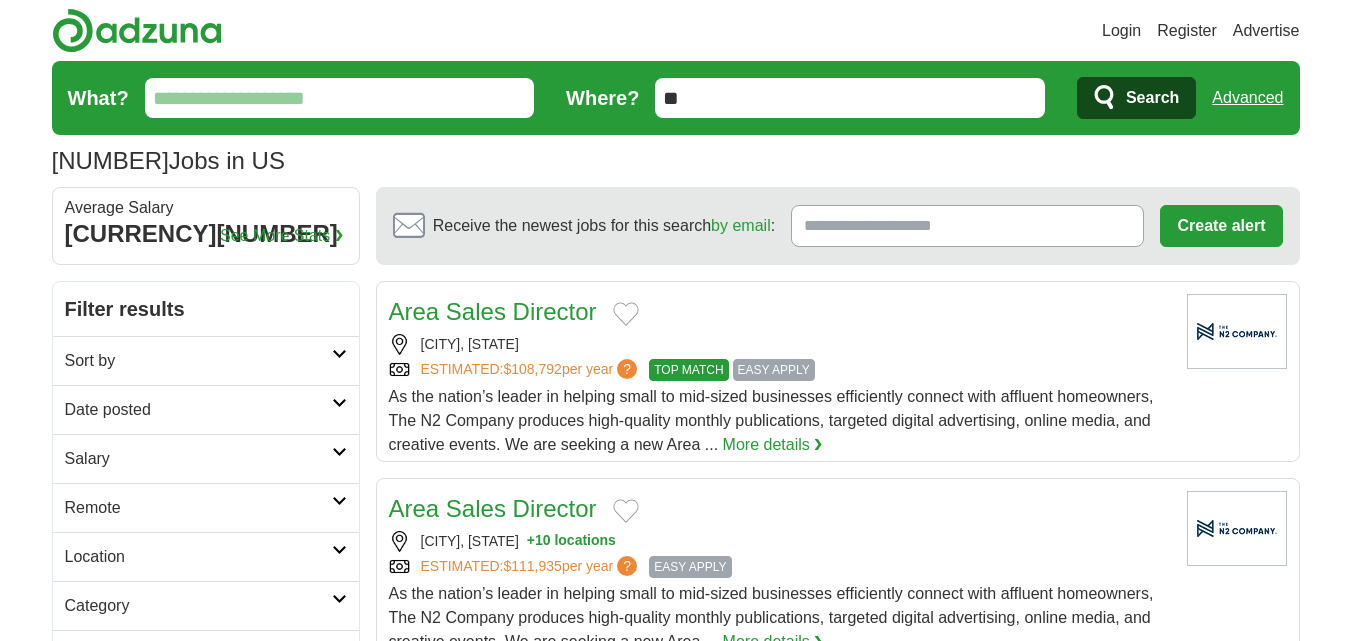 scroll, scrollTop: 100, scrollLeft: 0, axis: vertical 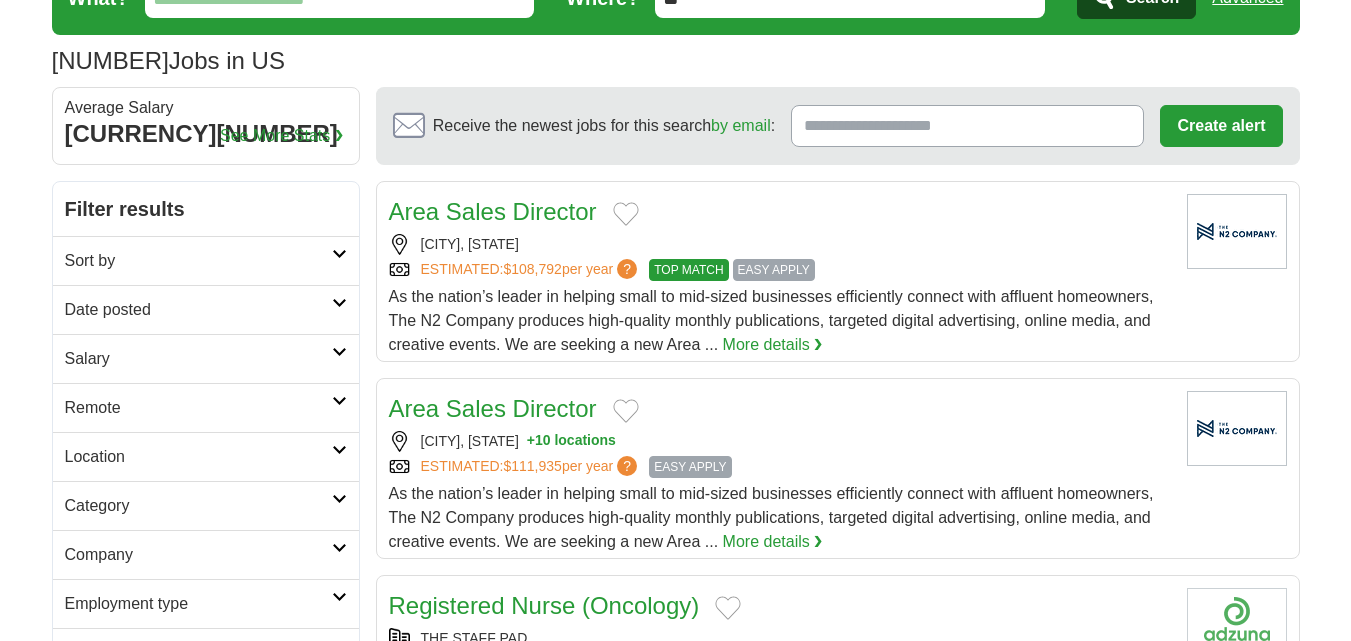click on "Location" at bounding box center [198, 457] 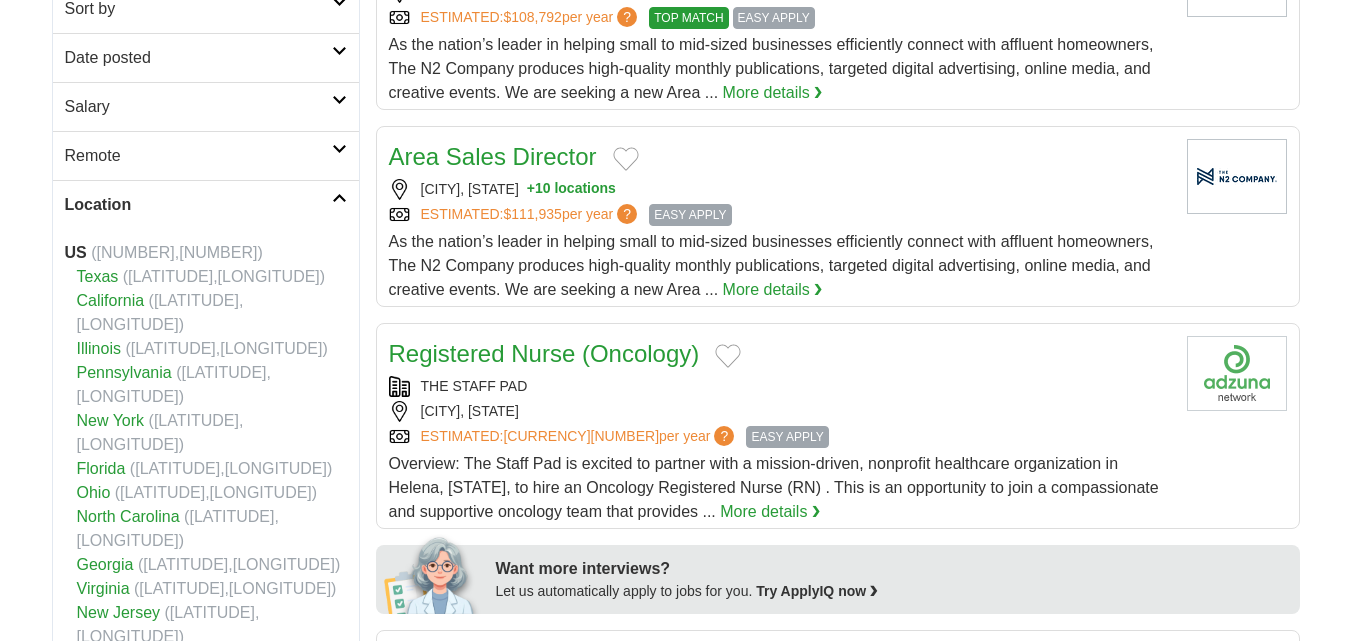 scroll, scrollTop: 400, scrollLeft: 0, axis: vertical 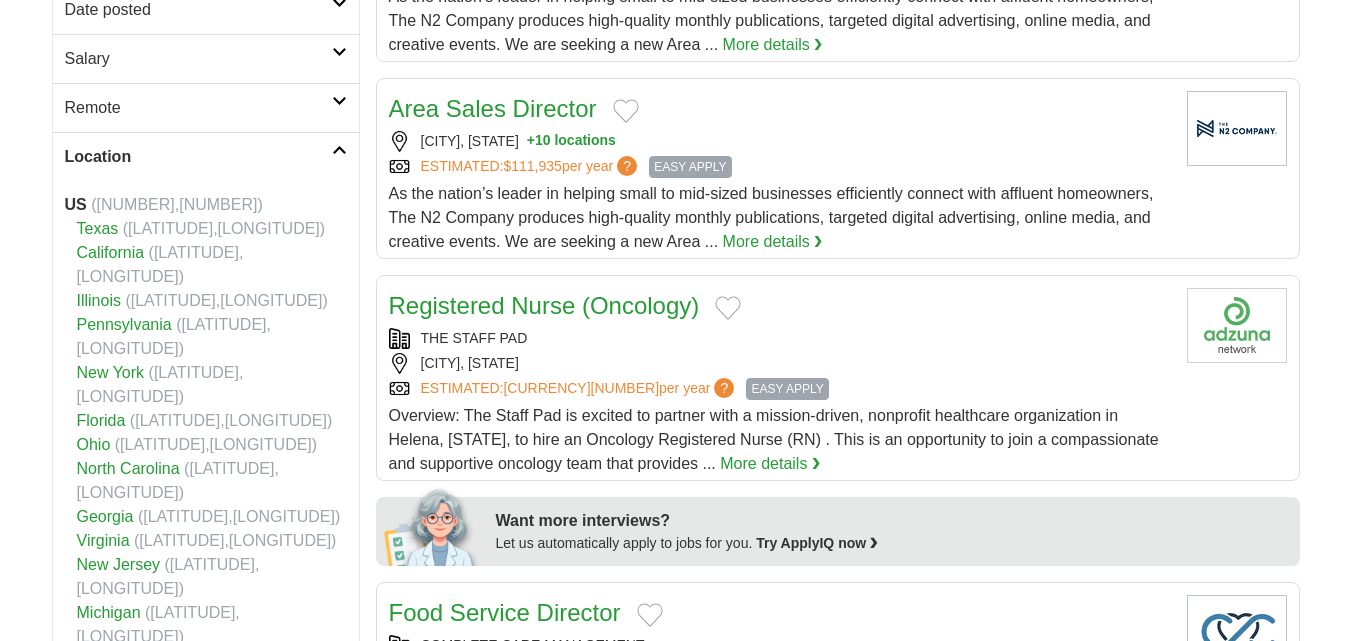 click on "Florida" at bounding box center (101, 420) 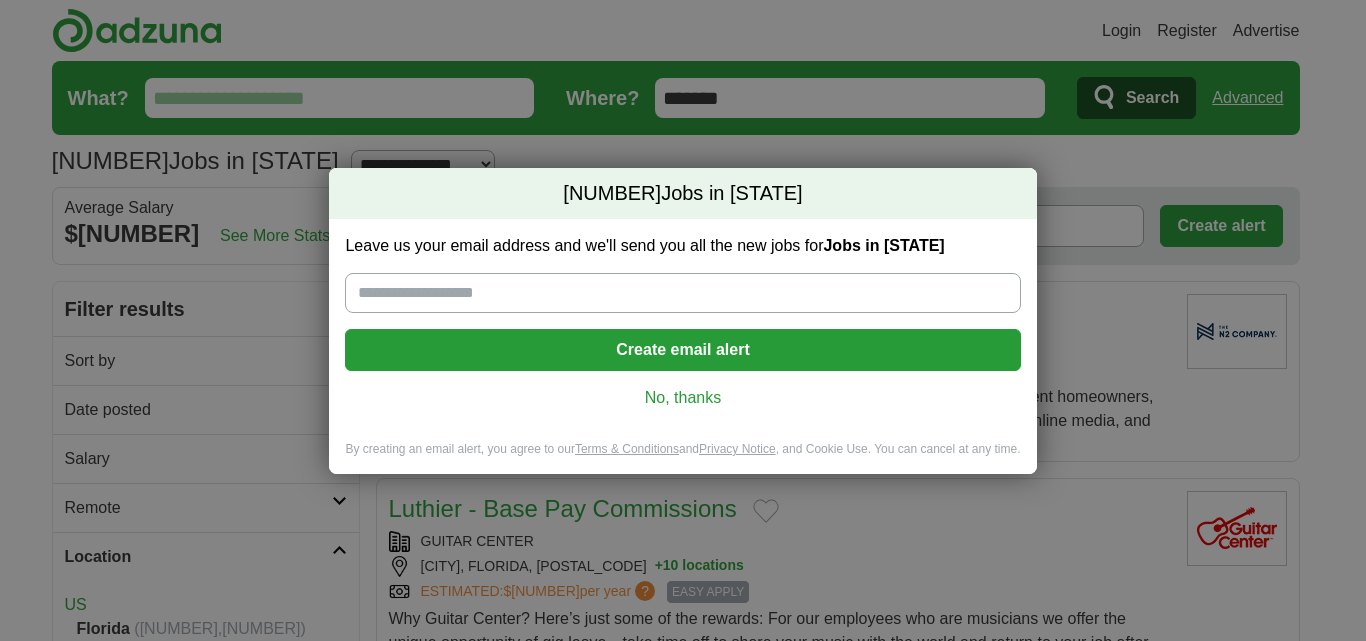 scroll, scrollTop: 0, scrollLeft: 0, axis: both 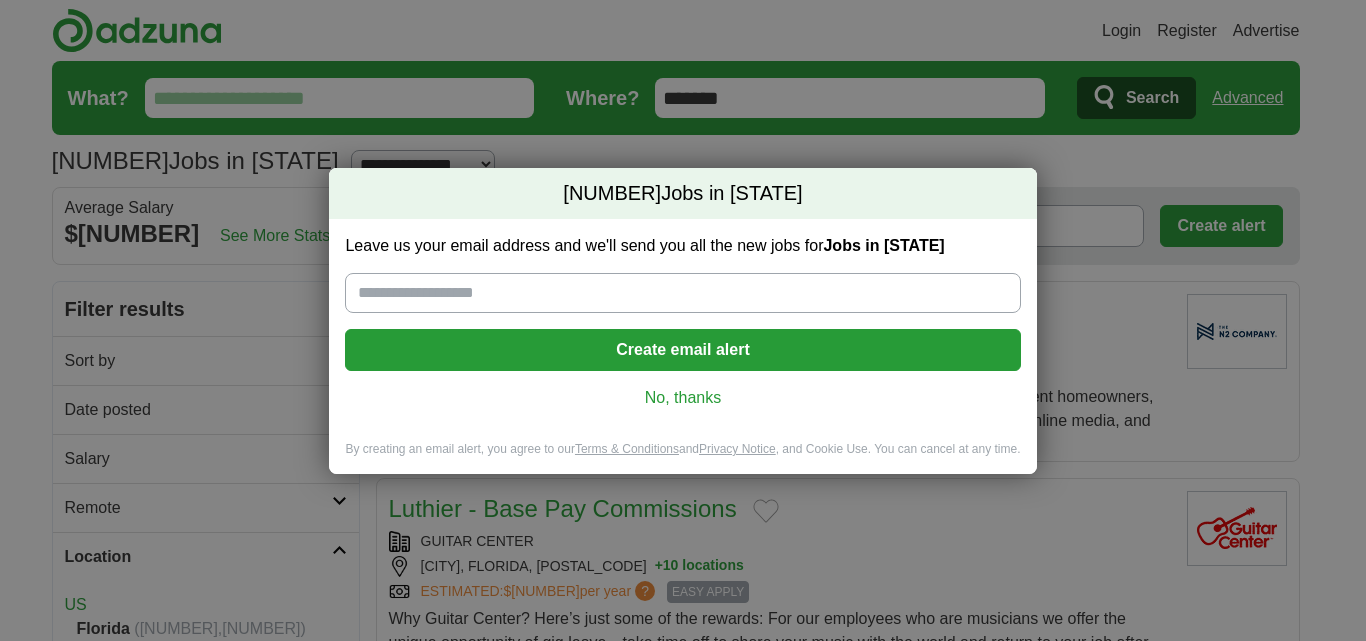 click on "No, thanks" at bounding box center (682, 398) 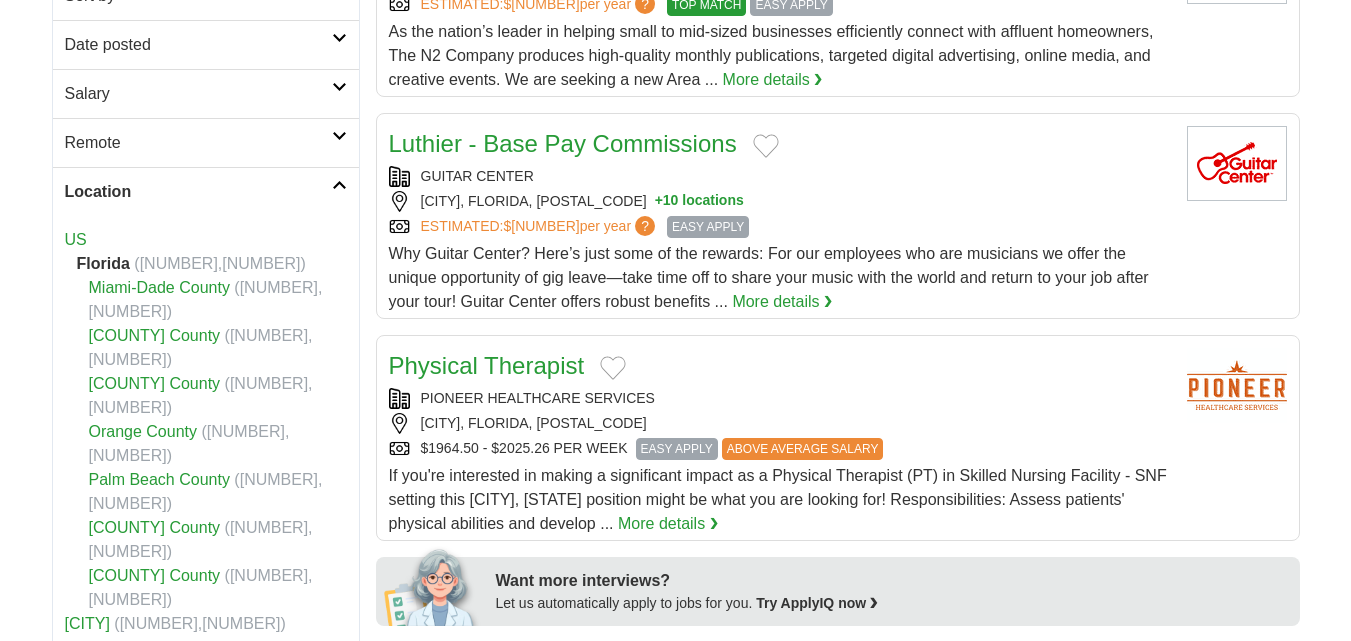 scroll, scrollTop: 400, scrollLeft: 0, axis: vertical 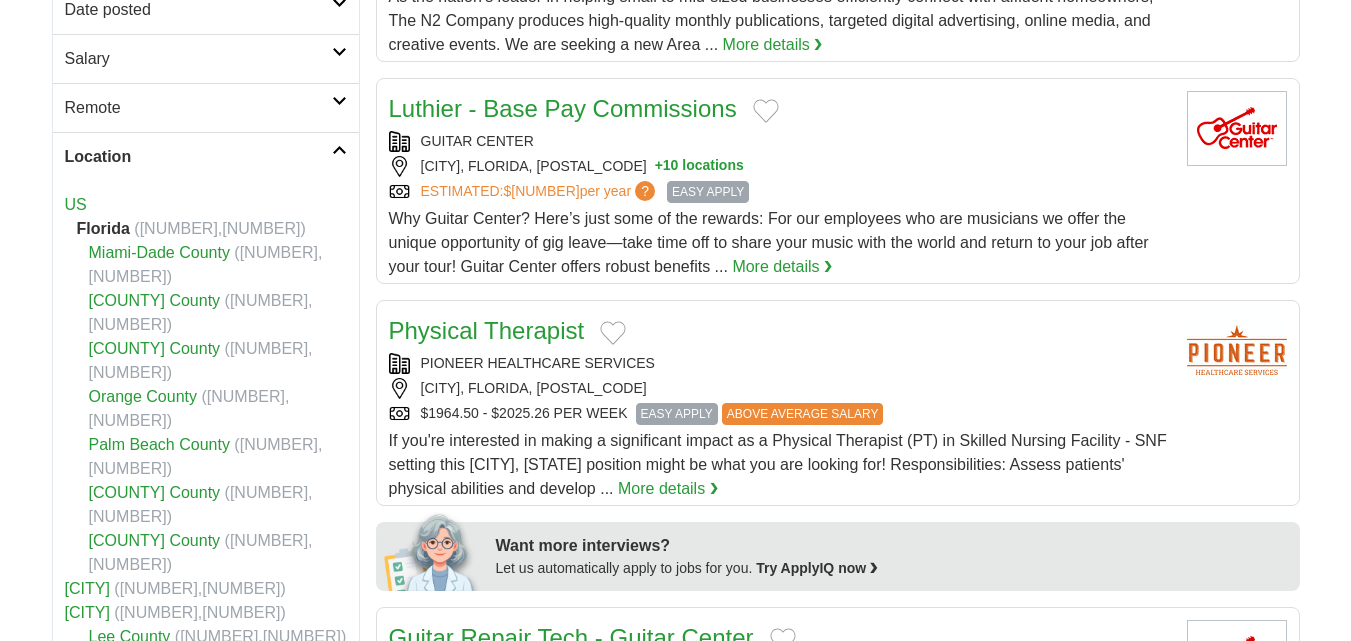 click on "[CITY]" at bounding box center (87, 588) 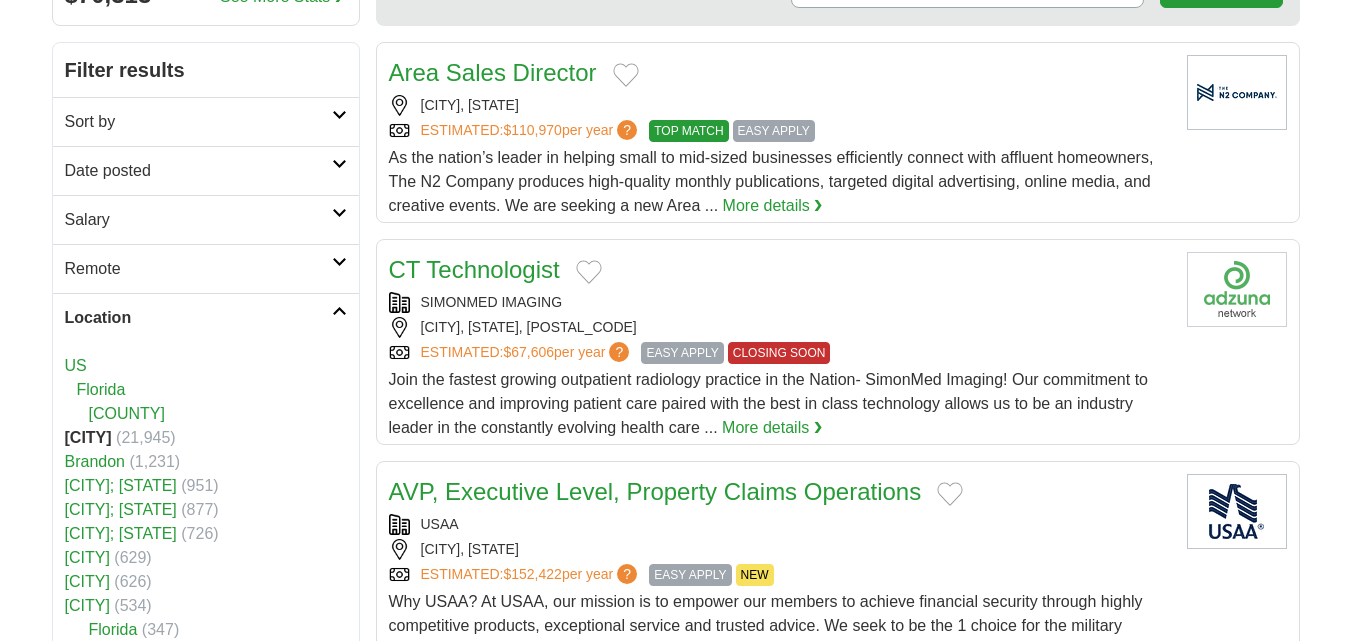 scroll, scrollTop: 0, scrollLeft: 0, axis: both 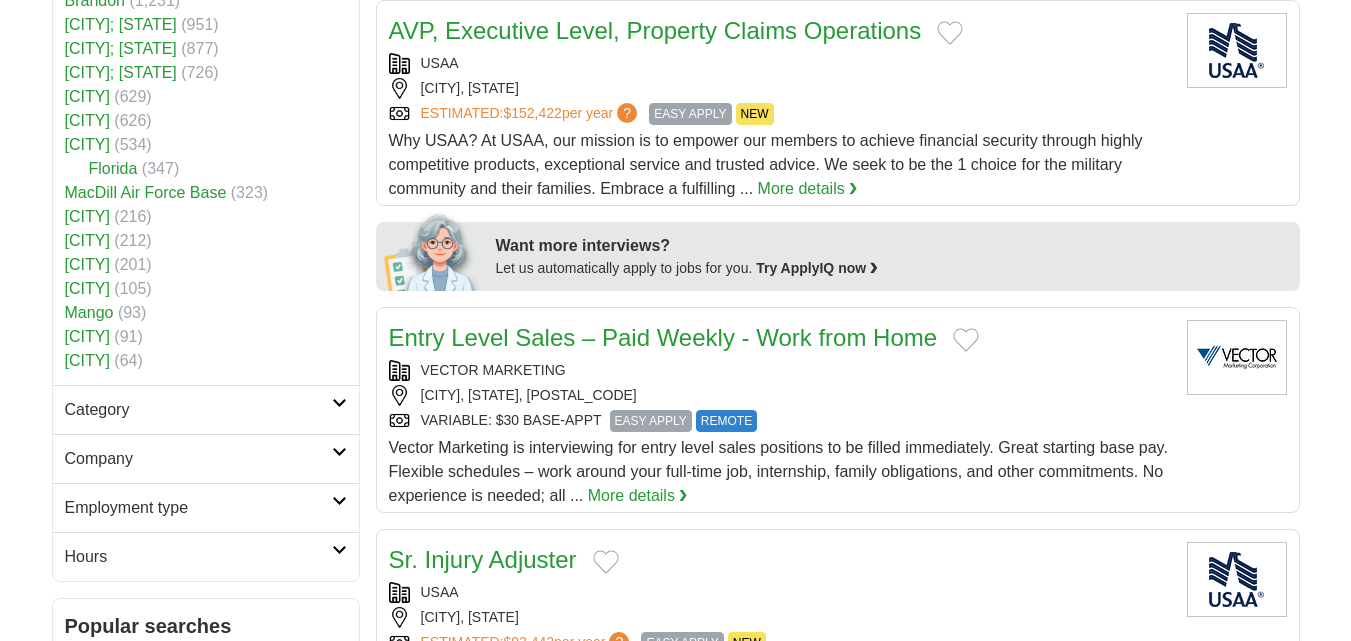 click on "Category" at bounding box center (198, 410) 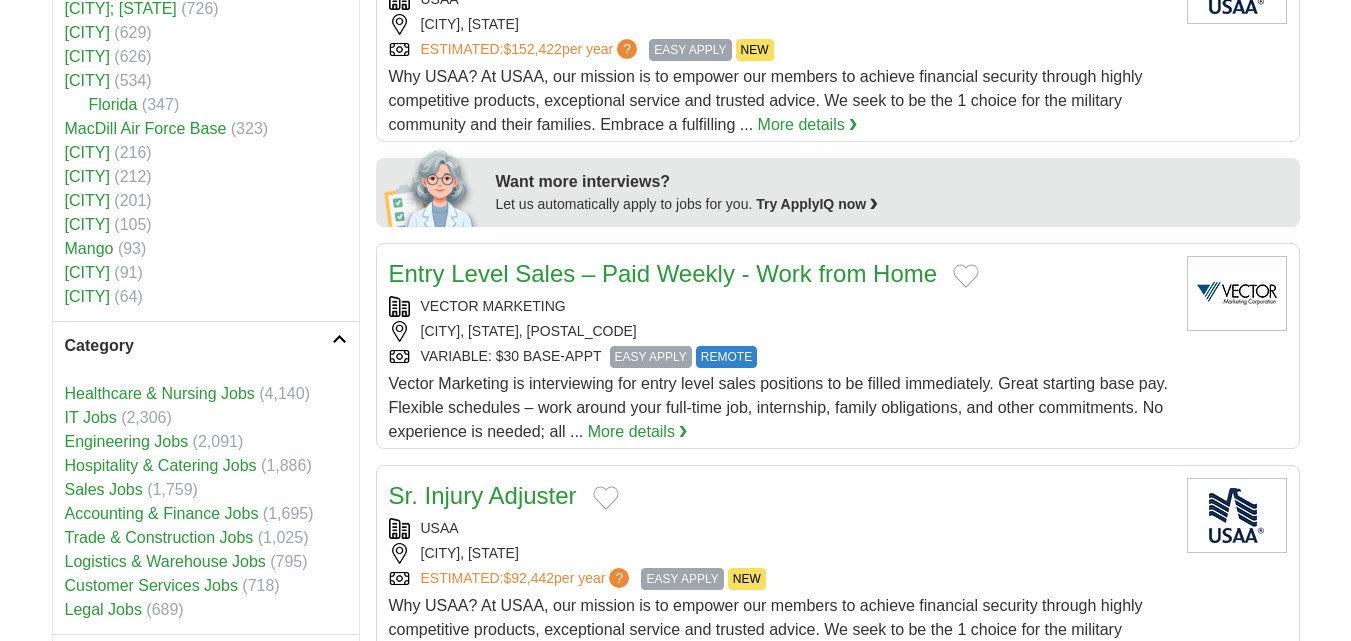 scroll, scrollTop: 800, scrollLeft: 0, axis: vertical 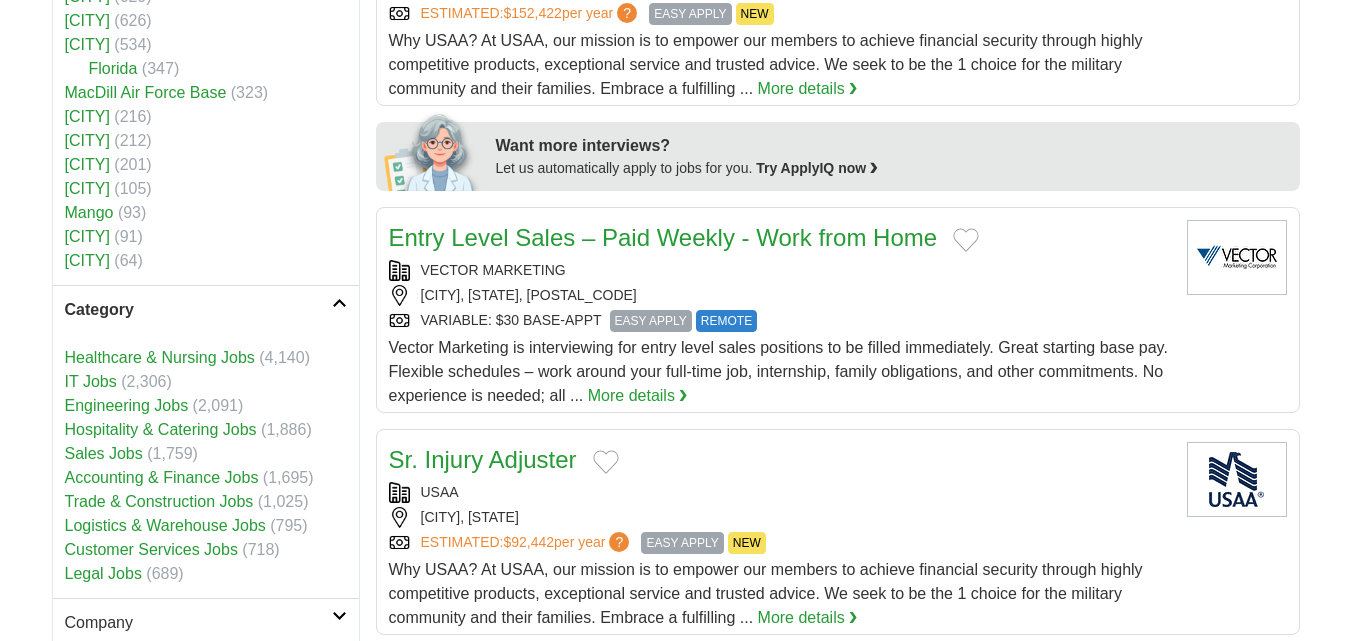 click on "Accounting & Finance Jobs" at bounding box center [162, 477] 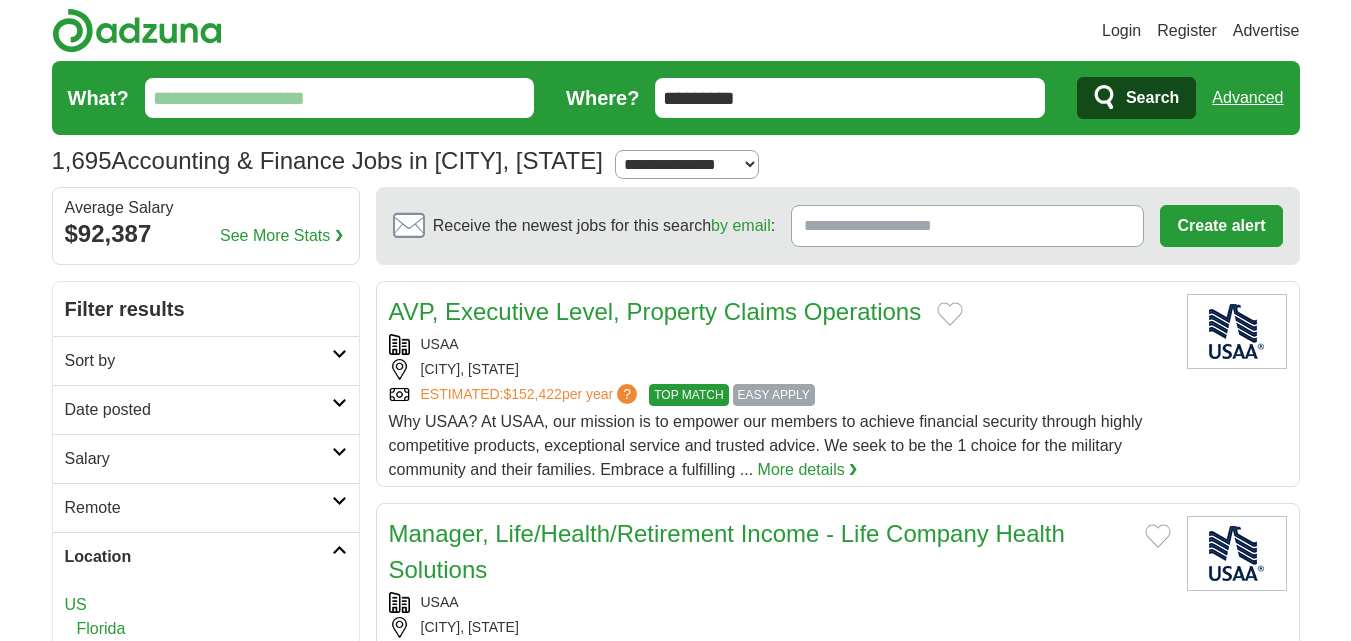 scroll, scrollTop: 0, scrollLeft: 0, axis: both 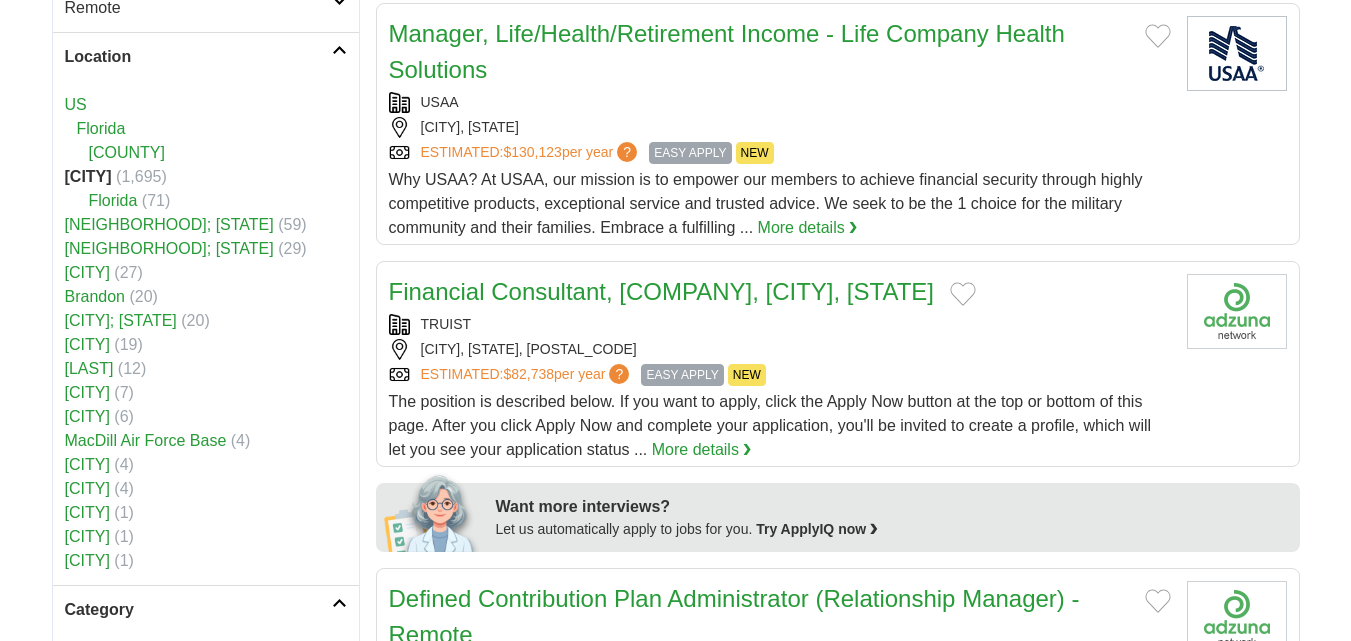 click on "Florida" at bounding box center [101, 128] 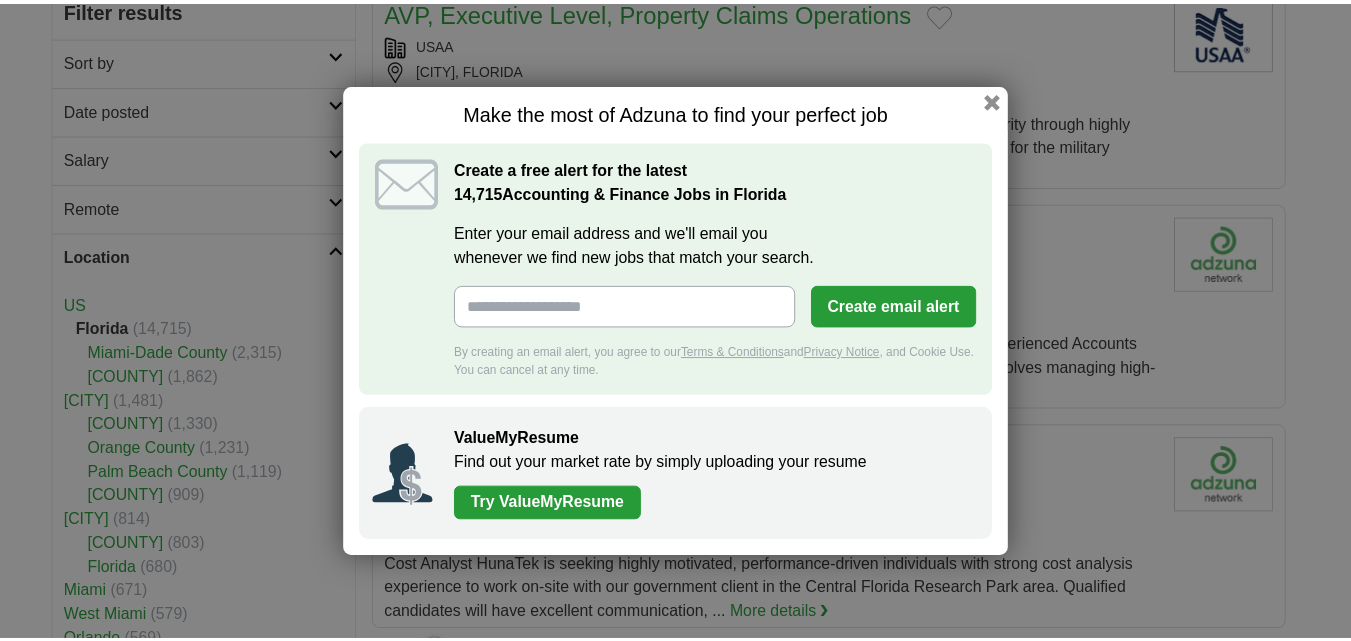 scroll, scrollTop: 300, scrollLeft: 0, axis: vertical 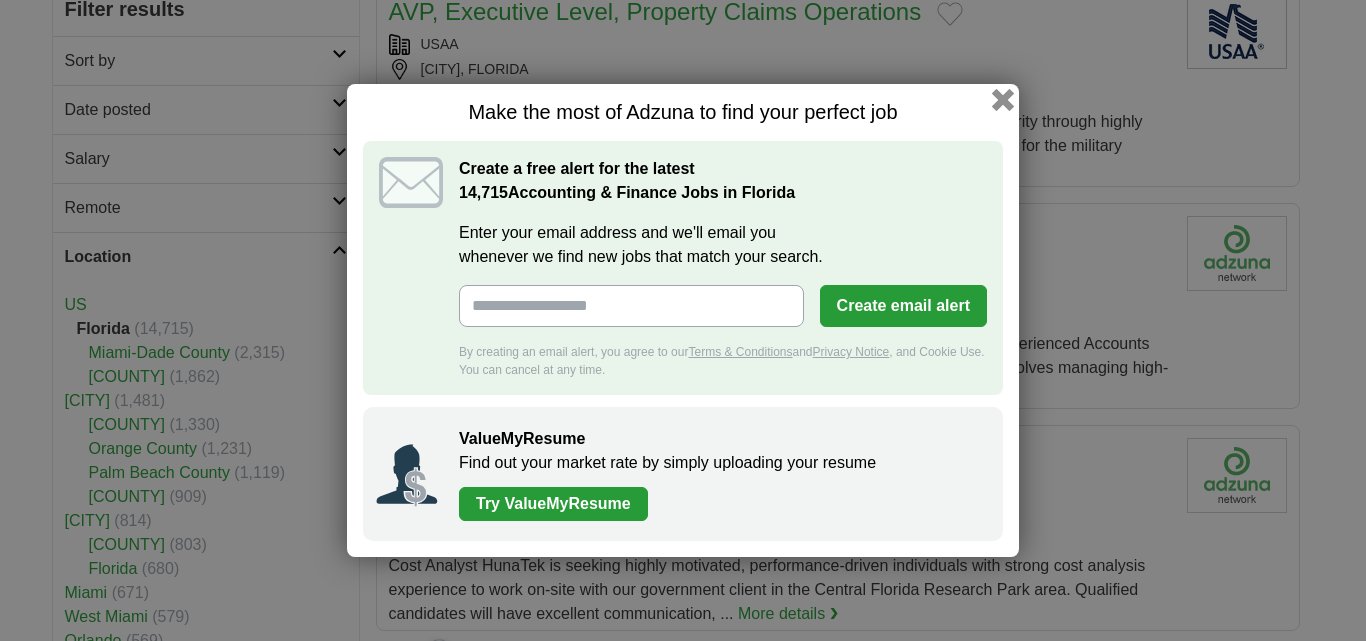 click at bounding box center (1003, 100) 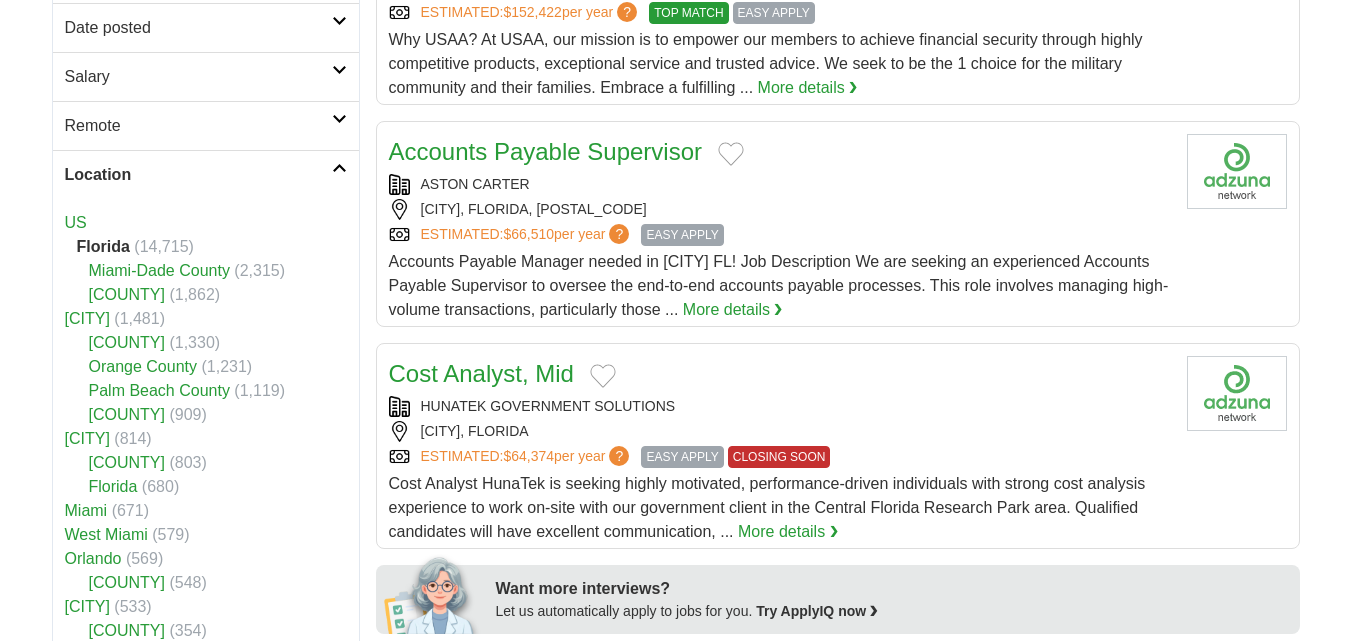 scroll, scrollTop: 500, scrollLeft: 0, axis: vertical 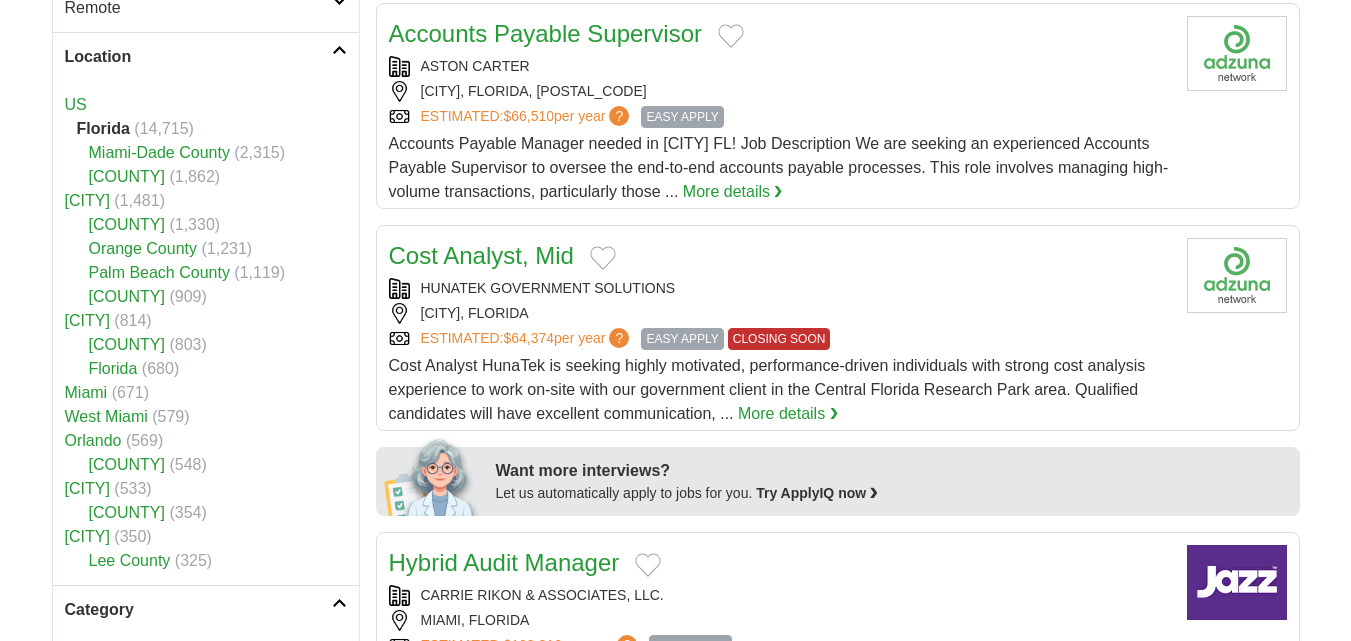 click on "Orlando" at bounding box center (93, 440) 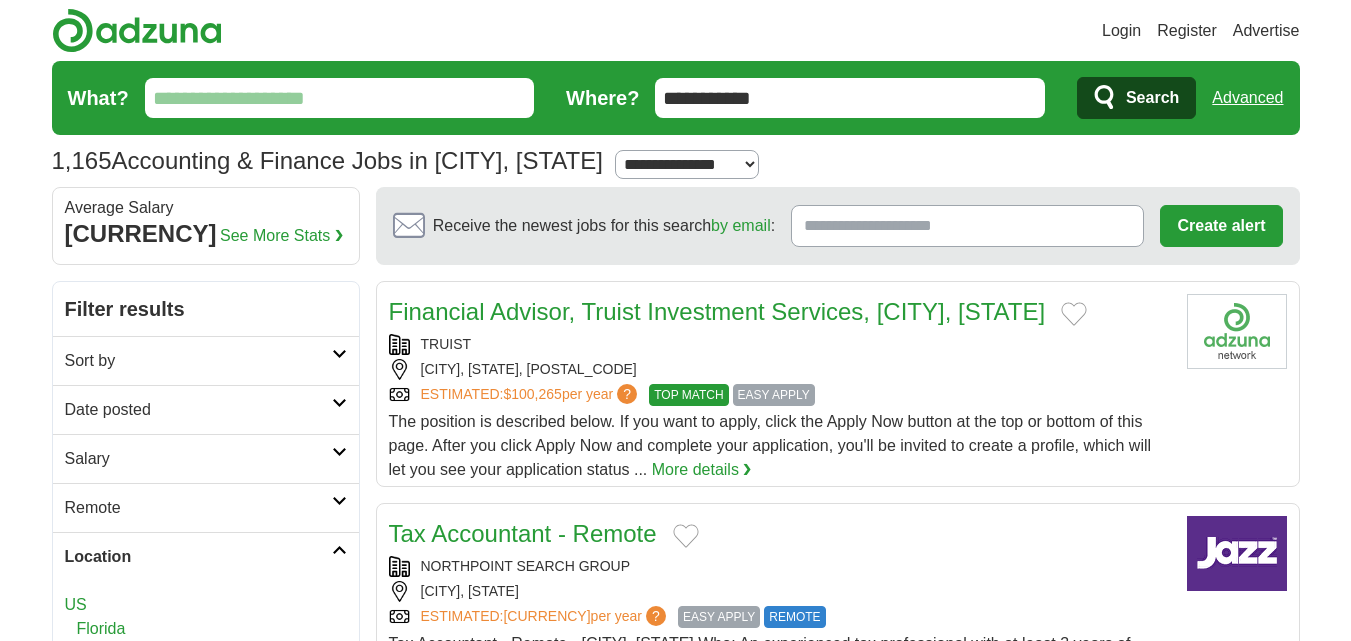 scroll, scrollTop: 0, scrollLeft: 0, axis: both 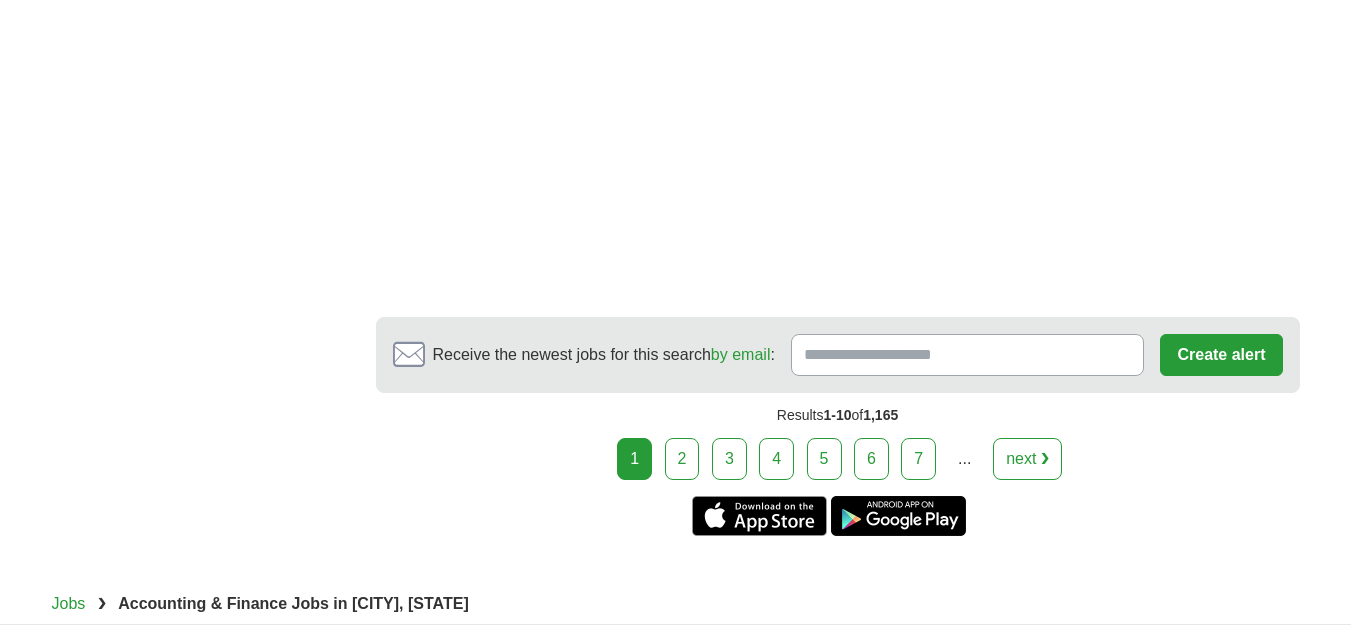 click on "next ❯" at bounding box center [1027, 459] 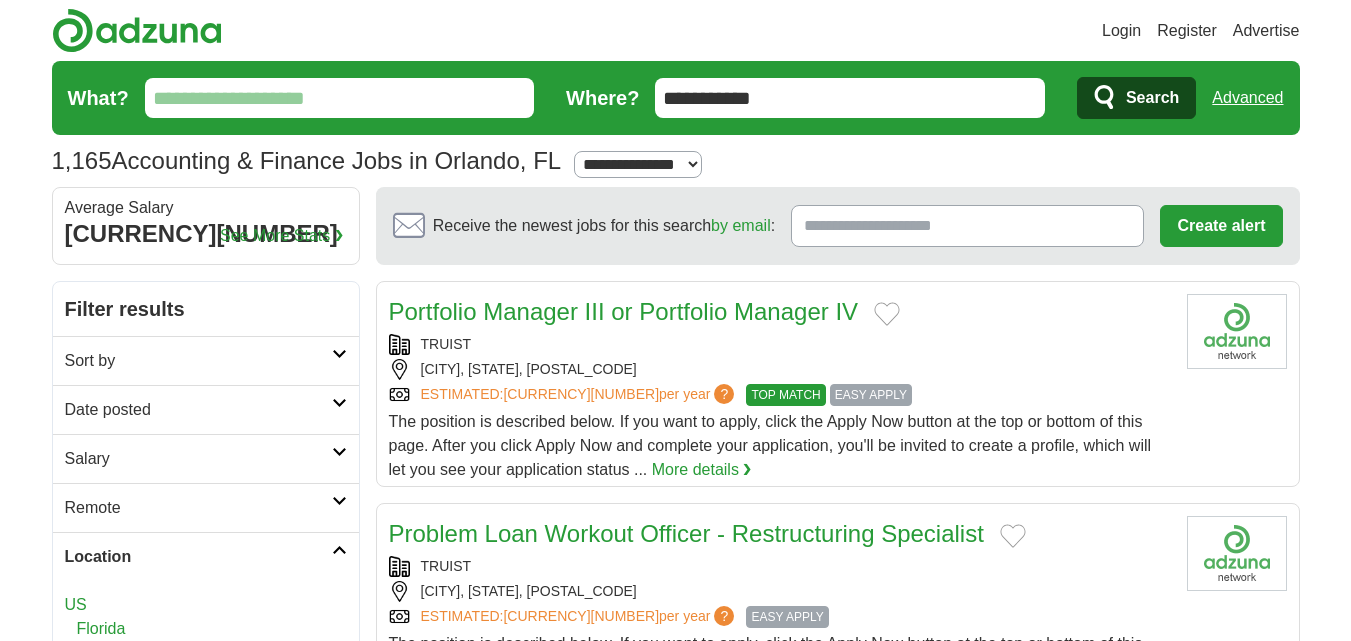 scroll, scrollTop: 115, scrollLeft: 0, axis: vertical 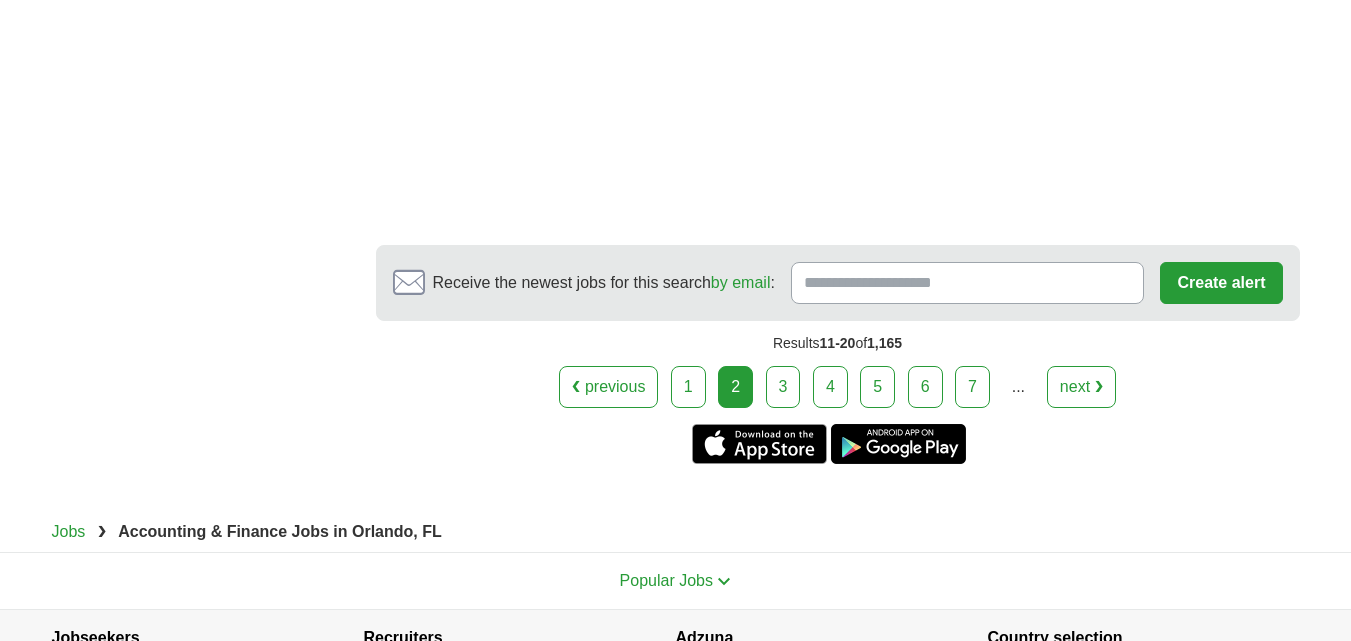 click on "next ❯" at bounding box center (1081, 387) 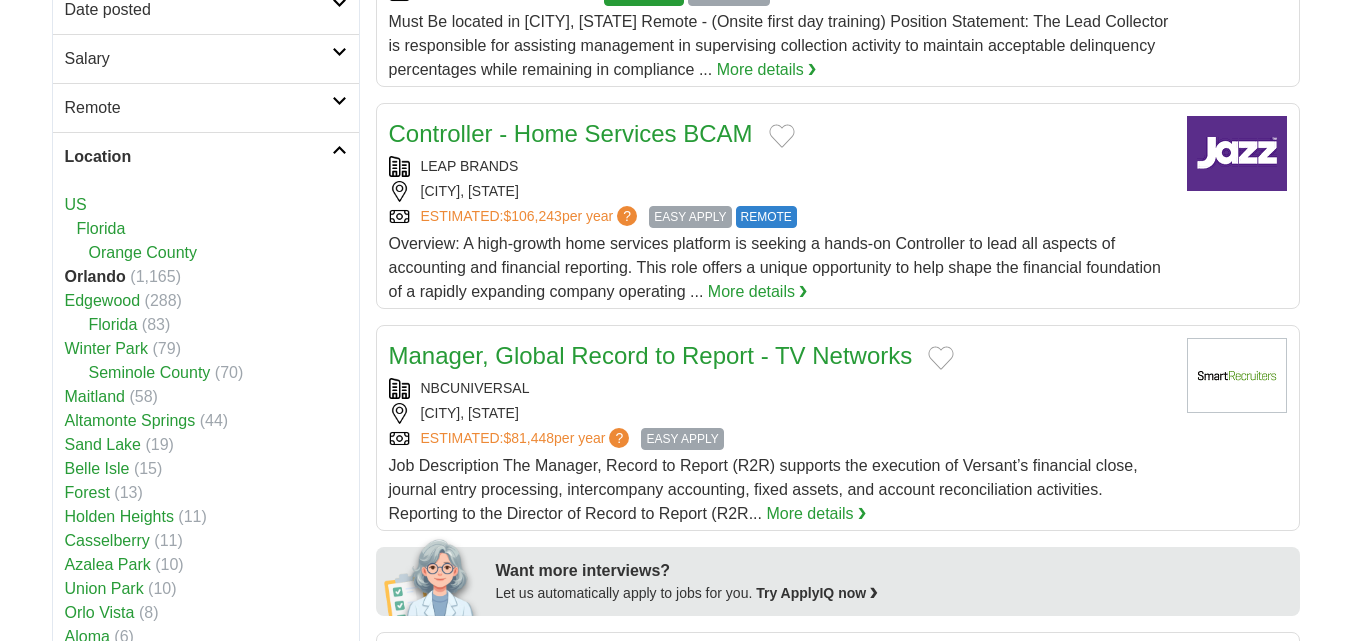 scroll, scrollTop: 400, scrollLeft: 0, axis: vertical 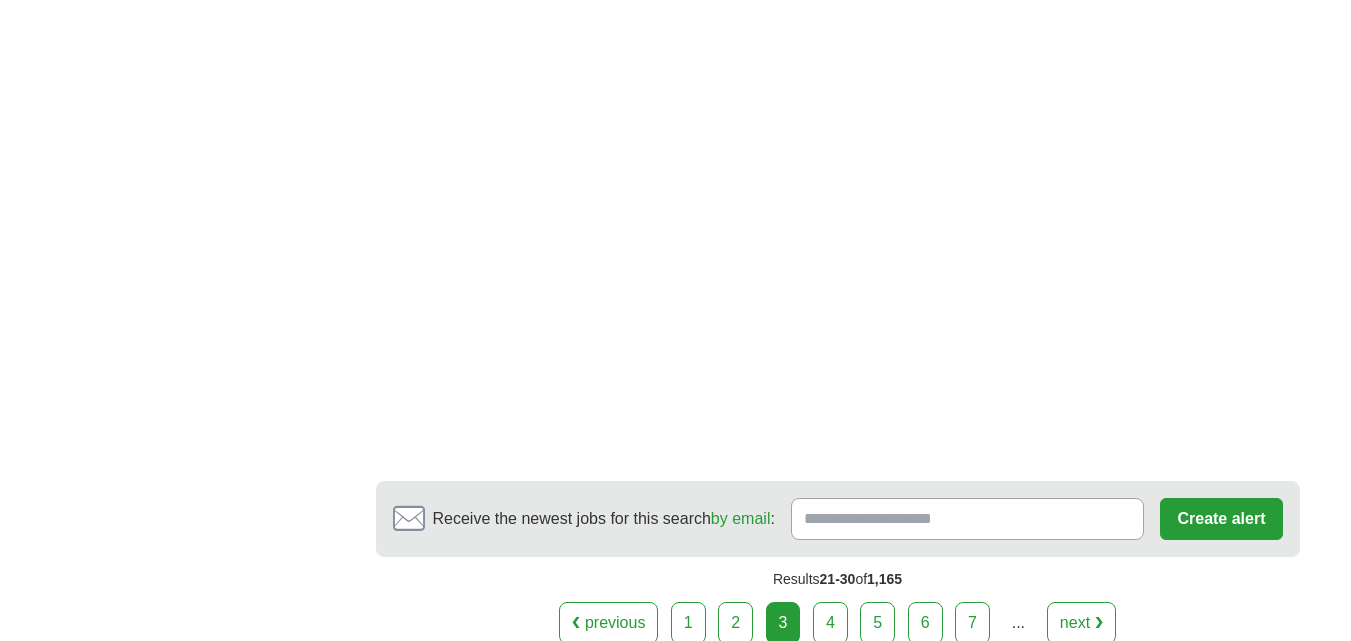 click on "next ❯" at bounding box center (1081, 623) 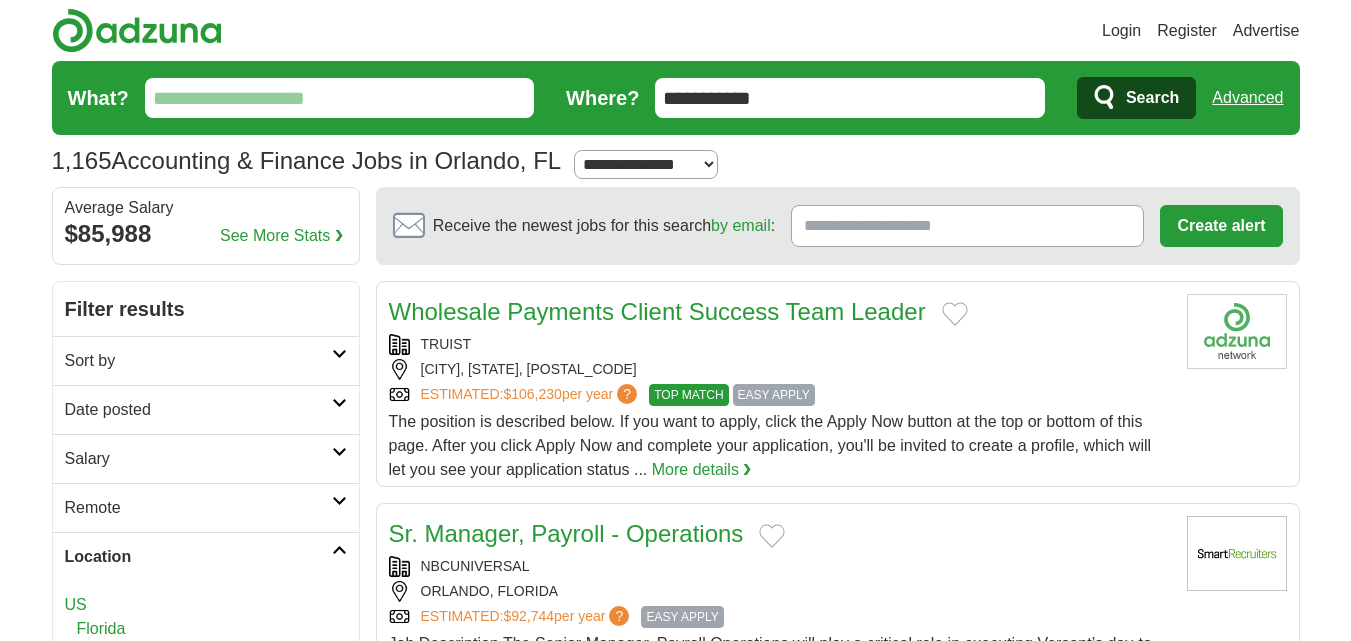 scroll, scrollTop: 0, scrollLeft: 0, axis: both 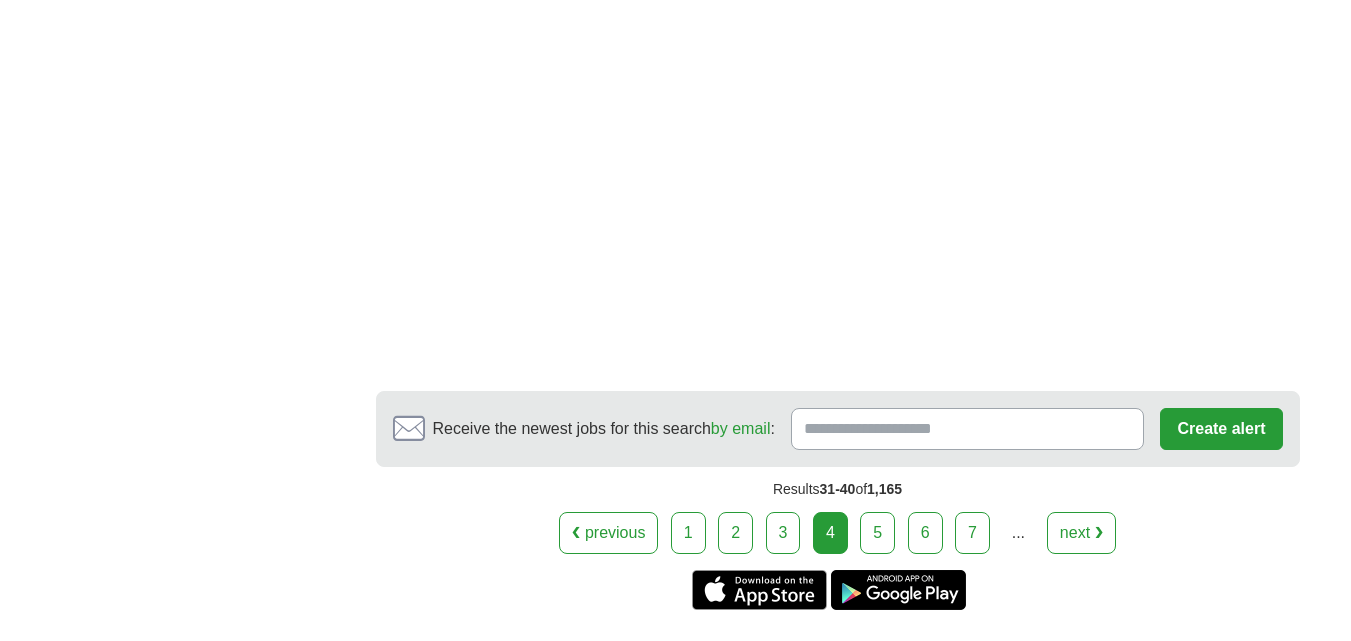 click on "5" at bounding box center (877, 533) 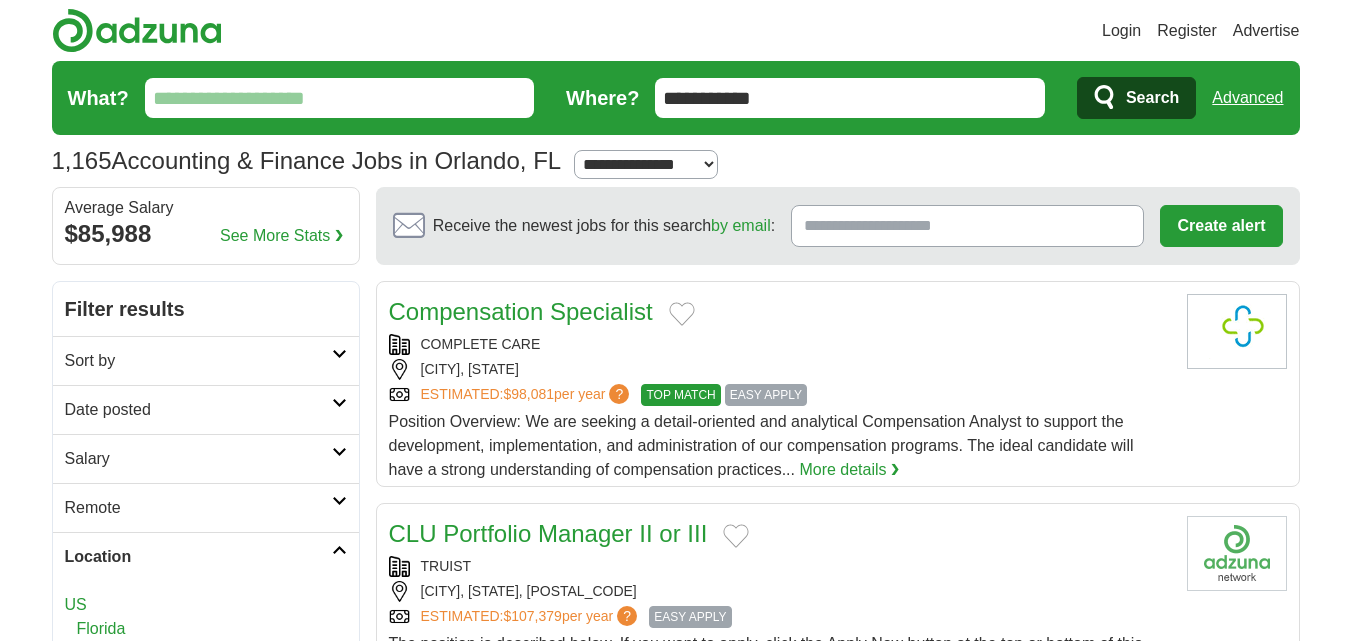 scroll, scrollTop: 0, scrollLeft: 0, axis: both 